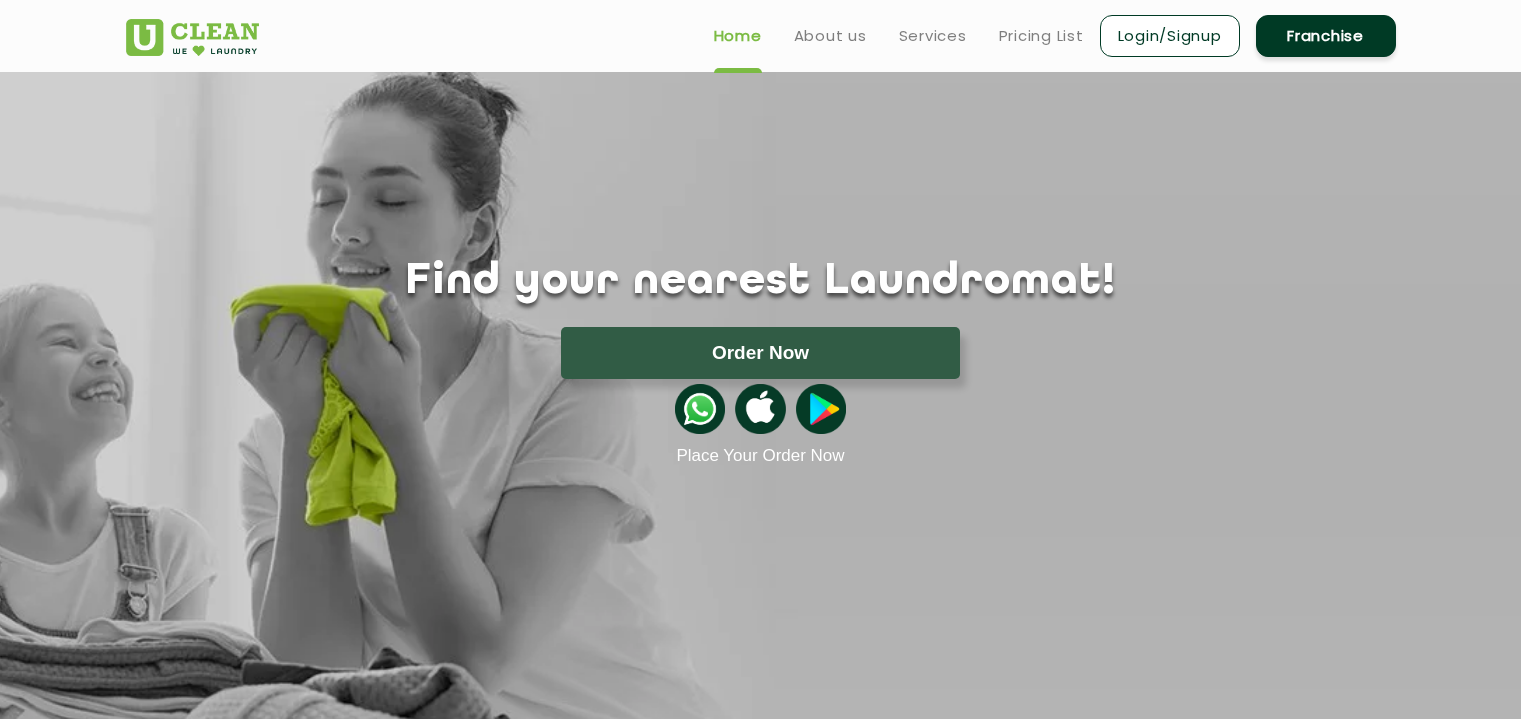 scroll, scrollTop: 0, scrollLeft: 0, axis: both 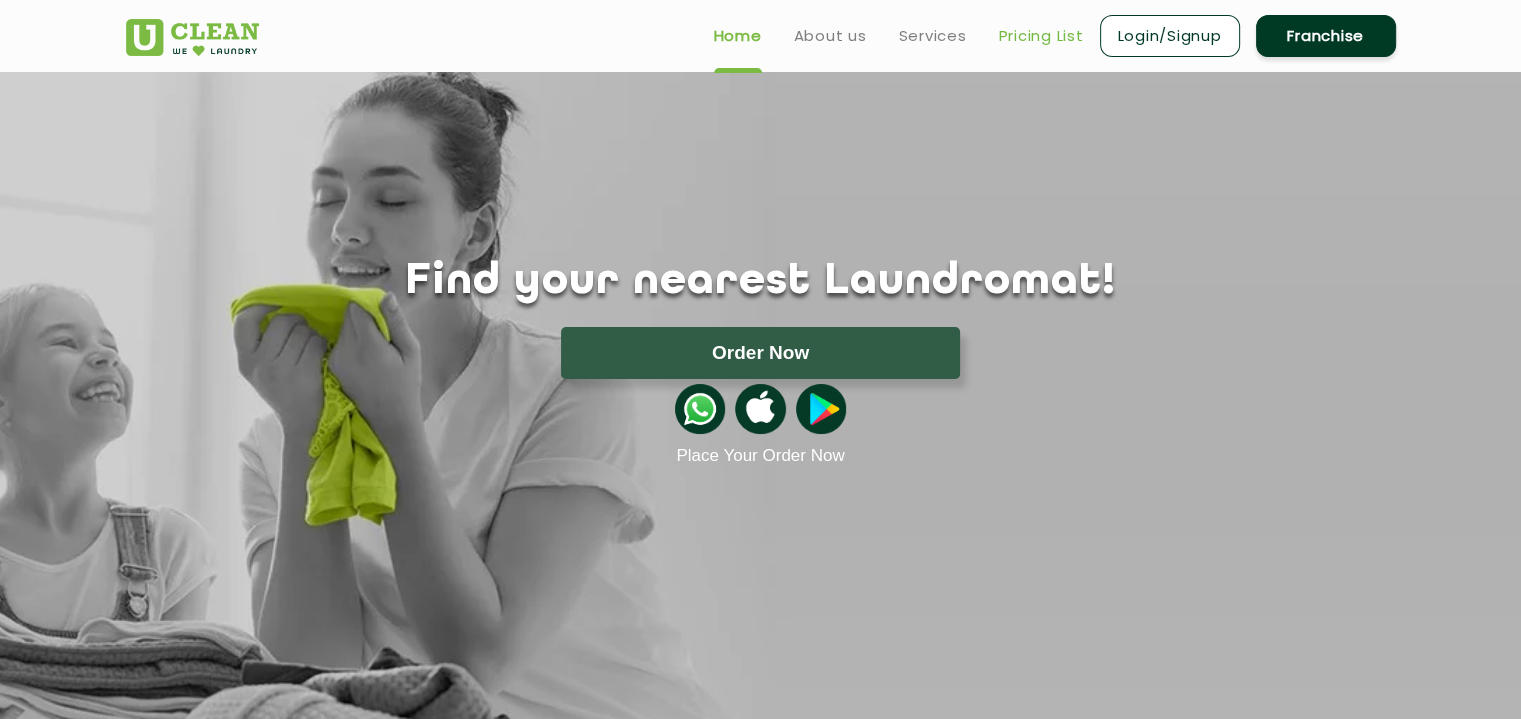 click on "Pricing List" at bounding box center [1041, 36] 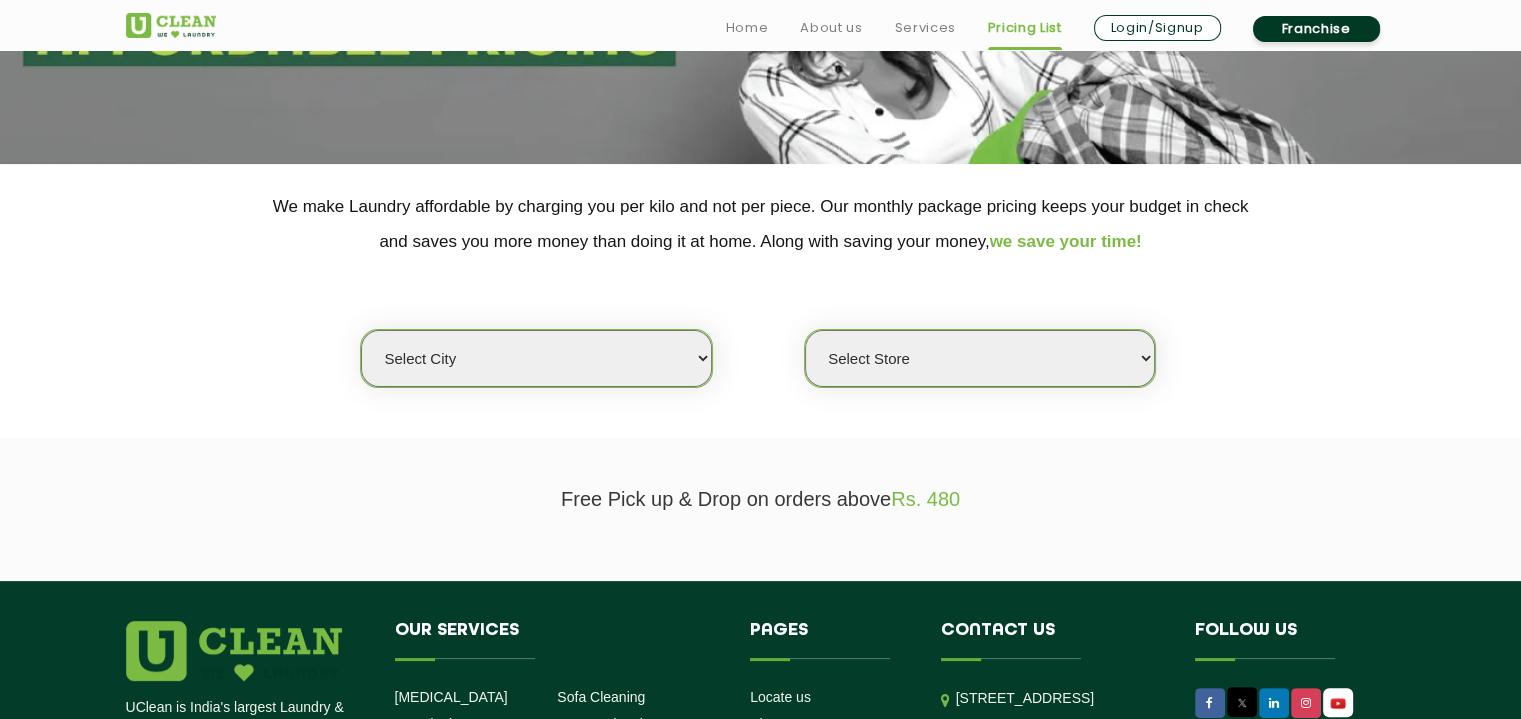 scroll, scrollTop: 299, scrollLeft: 0, axis: vertical 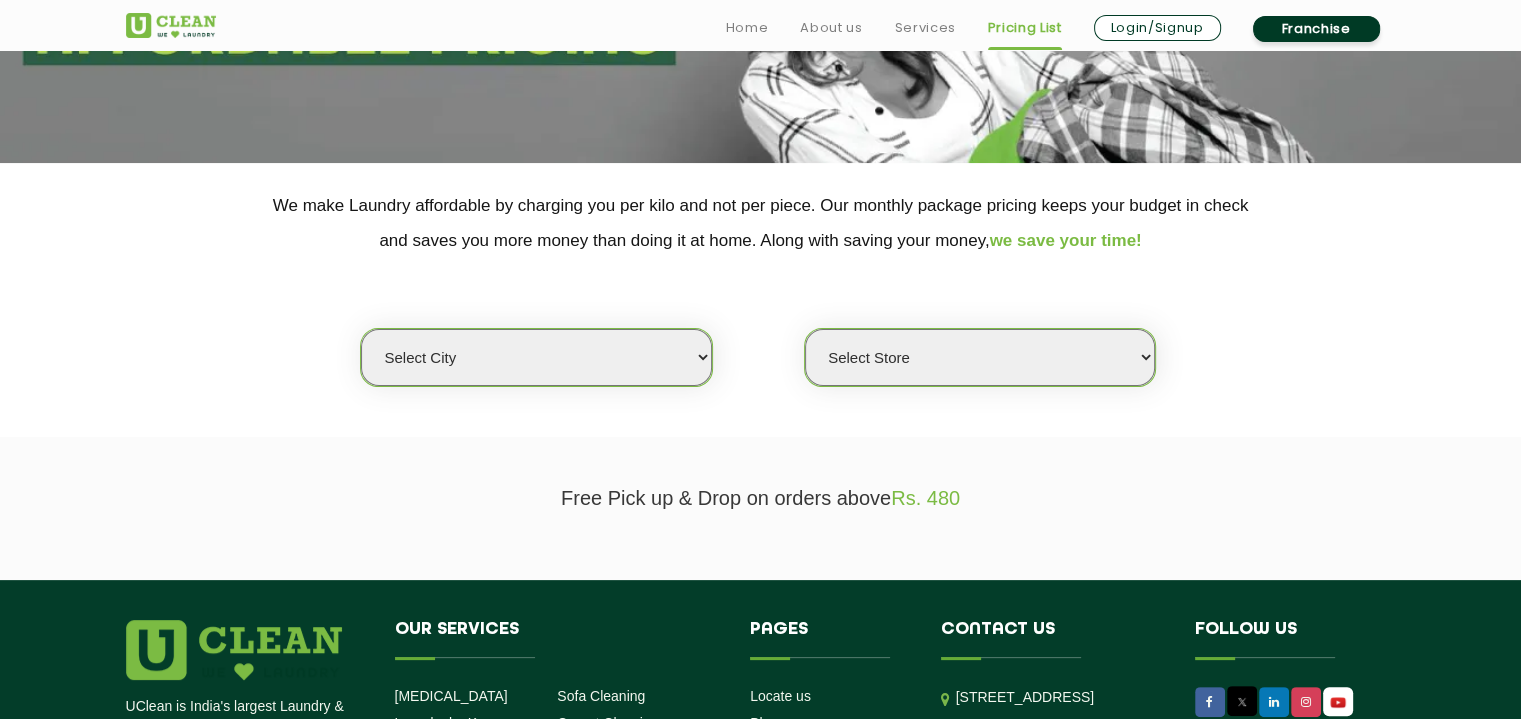 click on "Select city [GEOGRAPHIC_DATA] [GEOGRAPHIC_DATA] [GEOGRAPHIC_DATA] [GEOGRAPHIC_DATA] [GEOGRAPHIC_DATA] [GEOGRAPHIC_DATA] [GEOGRAPHIC_DATA] - [GEOGRAPHIC_DATA] Select [GEOGRAPHIC_DATA] [GEOGRAPHIC_DATA] [GEOGRAPHIC_DATA] [GEOGRAPHIC_DATA] [GEOGRAPHIC_DATA] [GEOGRAPHIC_DATA] [GEOGRAPHIC_DATA] [GEOGRAPHIC_DATA] [GEOGRAPHIC_DATA] [GEOGRAPHIC_DATA] [GEOGRAPHIC_DATA] [GEOGRAPHIC_DATA] [GEOGRAPHIC_DATA] [GEOGRAPHIC_DATA] [GEOGRAPHIC_DATA] [GEOGRAPHIC_DATA] [GEOGRAPHIC_DATA] [GEOGRAPHIC_DATA] [GEOGRAPHIC_DATA] [GEOGRAPHIC_DATA] [GEOGRAPHIC_DATA] [GEOGRAPHIC_DATA] [GEOGRAPHIC_DATA] [GEOGRAPHIC_DATA] [GEOGRAPHIC_DATA] [GEOGRAPHIC_DATA] [GEOGRAPHIC_DATA] [GEOGRAPHIC_DATA] [GEOGRAPHIC_DATA] [GEOGRAPHIC_DATA] [GEOGRAPHIC_DATA] [GEOGRAPHIC_DATA] [GEOGRAPHIC_DATA] [GEOGRAPHIC_DATA] [GEOGRAPHIC_DATA] [GEOGRAPHIC_DATA] [GEOGRAPHIC_DATA] [GEOGRAPHIC_DATA] [GEOGRAPHIC_DATA] [GEOGRAPHIC_DATA] [GEOGRAPHIC_DATA] [GEOGRAPHIC_DATA] [GEOGRAPHIC_DATA] [GEOGRAPHIC_DATA] [GEOGRAPHIC_DATA] [GEOGRAPHIC_DATA] [GEOGRAPHIC_DATA] [GEOGRAPHIC_DATA] [GEOGRAPHIC_DATA] [GEOGRAPHIC_DATA] [GEOGRAPHIC_DATA] [GEOGRAPHIC_DATA] [GEOGRAPHIC_DATA] [GEOGRAPHIC_DATA] [GEOGRAPHIC_DATA] [GEOGRAPHIC_DATA] [GEOGRAPHIC_DATA] [GEOGRAPHIC_DATA] [GEOGRAPHIC_DATA] [GEOGRAPHIC_DATA] [GEOGRAPHIC_DATA] [GEOGRAPHIC_DATA] [GEOGRAPHIC_DATA] [GEOGRAPHIC_DATA] [GEOGRAPHIC_DATA] [GEOGRAPHIC_DATA] [GEOGRAPHIC_DATA] [GEOGRAPHIC_DATA] [GEOGRAPHIC_DATA] [GEOGRAPHIC_DATA] [GEOGRAPHIC_DATA] [GEOGRAPHIC_DATA] [GEOGRAPHIC_DATA] [GEOGRAPHIC_DATA] [GEOGRAPHIC_DATA] [GEOGRAPHIC_DATA] [GEOGRAPHIC_DATA] [GEOGRAPHIC_DATA] - Select [GEOGRAPHIC_DATA] [GEOGRAPHIC_DATA] [GEOGRAPHIC_DATA] [GEOGRAPHIC_DATA] [GEOGRAPHIC_DATA] [GEOGRAPHIC_DATA] [GEOGRAPHIC_DATA] [GEOGRAPHIC_DATA] [GEOGRAPHIC_DATA] [GEOGRAPHIC_DATA] [GEOGRAPHIC_DATA] [GEOGRAPHIC_DATA] [GEOGRAPHIC_DATA] [GEOGRAPHIC_DATA] [GEOGRAPHIC_DATA] [GEOGRAPHIC_DATA] [GEOGRAPHIC_DATA] [GEOGRAPHIC_DATA] [GEOGRAPHIC_DATA] [GEOGRAPHIC_DATA] [GEOGRAPHIC_DATA] [GEOGRAPHIC_DATA] [GEOGRAPHIC_DATA] [GEOGRAPHIC_DATA] [GEOGRAPHIC_DATA] [GEOGRAPHIC_DATA] [GEOGRAPHIC_DATA] [GEOGRAPHIC_DATA] [GEOGRAPHIC_DATA] [GEOGRAPHIC_DATA] [GEOGRAPHIC_DATA] [GEOGRAPHIC_DATA]" at bounding box center (536, 357) 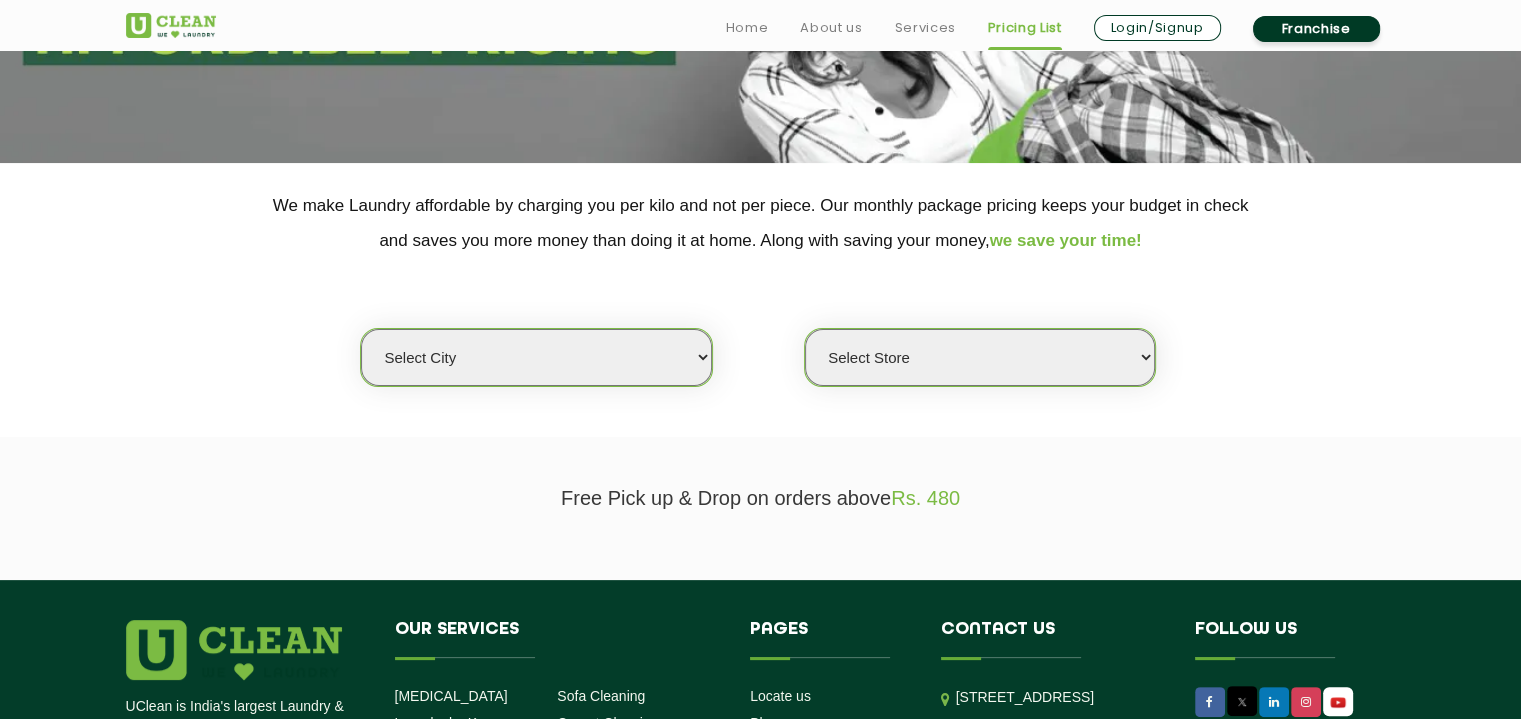 click on "Select city [GEOGRAPHIC_DATA] [GEOGRAPHIC_DATA] [GEOGRAPHIC_DATA] [GEOGRAPHIC_DATA] [GEOGRAPHIC_DATA] [GEOGRAPHIC_DATA] [GEOGRAPHIC_DATA] - [GEOGRAPHIC_DATA] Select [GEOGRAPHIC_DATA] [GEOGRAPHIC_DATA] [GEOGRAPHIC_DATA] [GEOGRAPHIC_DATA] [GEOGRAPHIC_DATA] [GEOGRAPHIC_DATA] [GEOGRAPHIC_DATA] [GEOGRAPHIC_DATA] [GEOGRAPHIC_DATA] [GEOGRAPHIC_DATA] [GEOGRAPHIC_DATA] [GEOGRAPHIC_DATA] [GEOGRAPHIC_DATA] [GEOGRAPHIC_DATA] [GEOGRAPHIC_DATA] [GEOGRAPHIC_DATA] [GEOGRAPHIC_DATA] [GEOGRAPHIC_DATA] [GEOGRAPHIC_DATA] [GEOGRAPHIC_DATA] [GEOGRAPHIC_DATA] [GEOGRAPHIC_DATA] [GEOGRAPHIC_DATA] [GEOGRAPHIC_DATA] [GEOGRAPHIC_DATA] [GEOGRAPHIC_DATA] [GEOGRAPHIC_DATA] [GEOGRAPHIC_DATA] [GEOGRAPHIC_DATA] [GEOGRAPHIC_DATA] [GEOGRAPHIC_DATA] [GEOGRAPHIC_DATA] [GEOGRAPHIC_DATA] [GEOGRAPHIC_DATA] [GEOGRAPHIC_DATA] [GEOGRAPHIC_DATA] [GEOGRAPHIC_DATA] [GEOGRAPHIC_DATA] [GEOGRAPHIC_DATA] [GEOGRAPHIC_DATA] [GEOGRAPHIC_DATA] [GEOGRAPHIC_DATA] [GEOGRAPHIC_DATA] [GEOGRAPHIC_DATA] [GEOGRAPHIC_DATA] [GEOGRAPHIC_DATA] [GEOGRAPHIC_DATA] [GEOGRAPHIC_DATA] [GEOGRAPHIC_DATA] [GEOGRAPHIC_DATA] [GEOGRAPHIC_DATA] [GEOGRAPHIC_DATA] [GEOGRAPHIC_DATA] [GEOGRAPHIC_DATA] [GEOGRAPHIC_DATA] [GEOGRAPHIC_DATA] [GEOGRAPHIC_DATA] [GEOGRAPHIC_DATA] [GEOGRAPHIC_DATA] [GEOGRAPHIC_DATA] [GEOGRAPHIC_DATA] [GEOGRAPHIC_DATA] [GEOGRAPHIC_DATA] [GEOGRAPHIC_DATA] [GEOGRAPHIC_DATA] [GEOGRAPHIC_DATA] [GEOGRAPHIC_DATA] [GEOGRAPHIC_DATA] [GEOGRAPHIC_DATA] [GEOGRAPHIC_DATA] [GEOGRAPHIC_DATA] [GEOGRAPHIC_DATA] [GEOGRAPHIC_DATA] [GEOGRAPHIC_DATA] [GEOGRAPHIC_DATA] [GEOGRAPHIC_DATA] [GEOGRAPHIC_DATA] [GEOGRAPHIC_DATA] - Select [GEOGRAPHIC_DATA] [GEOGRAPHIC_DATA] [GEOGRAPHIC_DATA] [GEOGRAPHIC_DATA] [GEOGRAPHIC_DATA] [GEOGRAPHIC_DATA] [GEOGRAPHIC_DATA] [GEOGRAPHIC_DATA] [GEOGRAPHIC_DATA] [GEOGRAPHIC_DATA] [GEOGRAPHIC_DATA] [GEOGRAPHIC_DATA] [GEOGRAPHIC_DATA] [GEOGRAPHIC_DATA] [GEOGRAPHIC_DATA] [GEOGRAPHIC_DATA] [GEOGRAPHIC_DATA] [GEOGRAPHIC_DATA] [GEOGRAPHIC_DATA] [GEOGRAPHIC_DATA] [GEOGRAPHIC_DATA] [GEOGRAPHIC_DATA] [GEOGRAPHIC_DATA] [GEOGRAPHIC_DATA] [GEOGRAPHIC_DATA] [GEOGRAPHIC_DATA] [GEOGRAPHIC_DATA] [GEOGRAPHIC_DATA] [GEOGRAPHIC_DATA] [GEOGRAPHIC_DATA] [GEOGRAPHIC_DATA] [GEOGRAPHIC_DATA]" at bounding box center (536, 357) 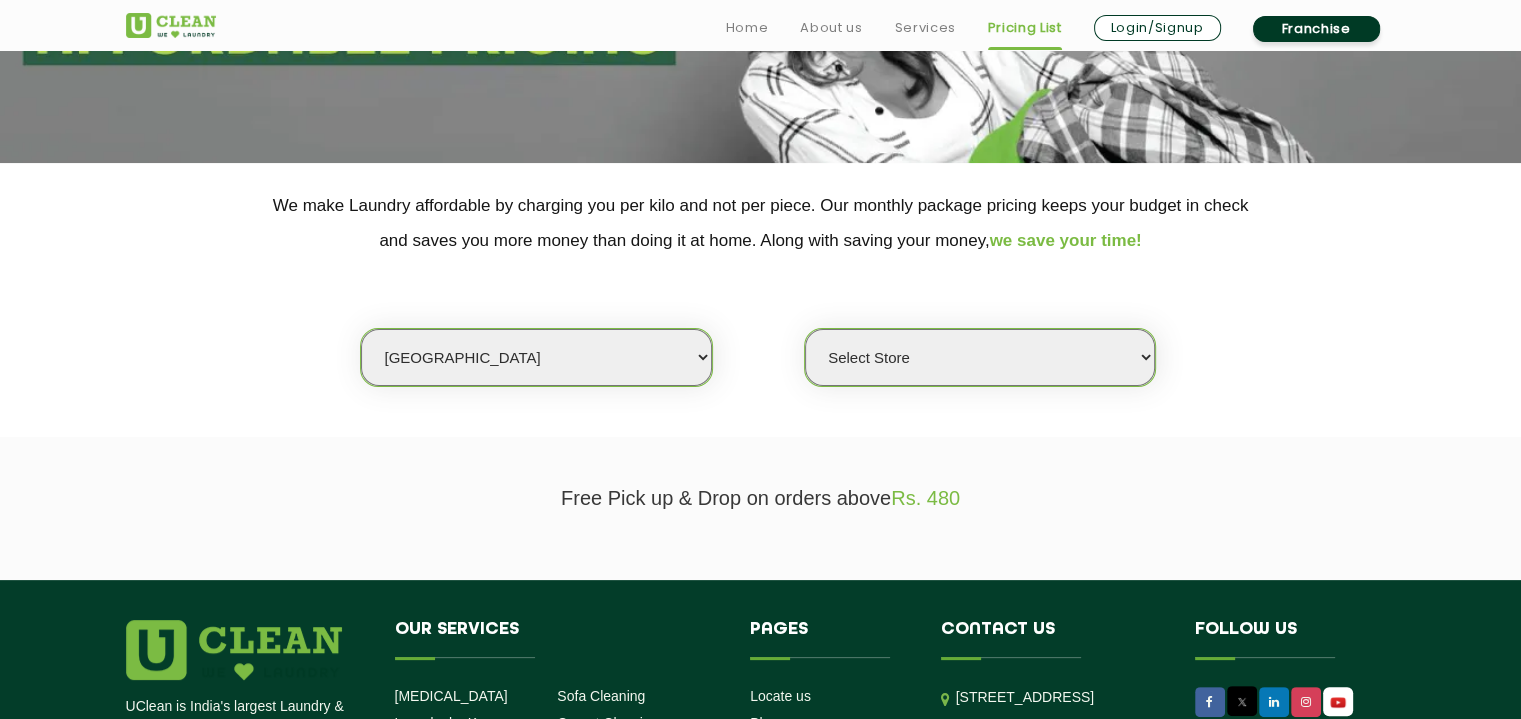 click on "Select city [GEOGRAPHIC_DATA] [GEOGRAPHIC_DATA] [GEOGRAPHIC_DATA] [GEOGRAPHIC_DATA] [GEOGRAPHIC_DATA] [GEOGRAPHIC_DATA] [GEOGRAPHIC_DATA] - [GEOGRAPHIC_DATA] Select [GEOGRAPHIC_DATA] [GEOGRAPHIC_DATA] [GEOGRAPHIC_DATA] [GEOGRAPHIC_DATA] [GEOGRAPHIC_DATA] [GEOGRAPHIC_DATA] [GEOGRAPHIC_DATA] [GEOGRAPHIC_DATA] [GEOGRAPHIC_DATA] [GEOGRAPHIC_DATA] [GEOGRAPHIC_DATA] [GEOGRAPHIC_DATA] [GEOGRAPHIC_DATA] [GEOGRAPHIC_DATA] [GEOGRAPHIC_DATA] [GEOGRAPHIC_DATA] [GEOGRAPHIC_DATA] [GEOGRAPHIC_DATA] [GEOGRAPHIC_DATA] [GEOGRAPHIC_DATA] [GEOGRAPHIC_DATA] [GEOGRAPHIC_DATA] [GEOGRAPHIC_DATA] [GEOGRAPHIC_DATA] [GEOGRAPHIC_DATA] [GEOGRAPHIC_DATA] [GEOGRAPHIC_DATA] [GEOGRAPHIC_DATA] [GEOGRAPHIC_DATA] [GEOGRAPHIC_DATA] [GEOGRAPHIC_DATA] [GEOGRAPHIC_DATA] [GEOGRAPHIC_DATA] [GEOGRAPHIC_DATA] [GEOGRAPHIC_DATA] [GEOGRAPHIC_DATA] [GEOGRAPHIC_DATA] [GEOGRAPHIC_DATA] [GEOGRAPHIC_DATA] [GEOGRAPHIC_DATA] [GEOGRAPHIC_DATA] [GEOGRAPHIC_DATA] [GEOGRAPHIC_DATA] [GEOGRAPHIC_DATA] [GEOGRAPHIC_DATA] [GEOGRAPHIC_DATA] [GEOGRAPHIC_DATA] [GEOGRAPHIC_DATA] [GEOGRAPHIC_DATA] [GEOGRAPHIC_DATA] [GEOGRAPHIC_DATA] [GEOGRAPHIC_DATA] [GEOGRAPHIC_DATA] [GEOGRAPHIC_DATA] [GEOGRAPHIC_DATA] [GEOGRAPHIC_DATA] [GEOGRAPHIC_DATA] [GEOGRAPHIC_DATA] [GEOGRAPHIC_DATA] [GEOGRAPHIC_DATA] [GEOGRAPHIC_DATA] [GEOGRAPHIC_DATA] [GEOGRAPHIC_DATA] [GEOGRAPHIC_DATA] [GEOGRAPHIC_DATA] [GEOGRAPHIC_DATA] [GEOGRAPHIC_DATA] [GEOGRAPHIC_DATA] [GEOGRAPHIC_DATA] [GEOGRAPHIC_DATA] [GEOGRAPHIC_DATA] [GEOGRAPHIC_DATA] [GEOGRAPHIC_DATA] [GEOGRAPHIC_DATA] [GEOGRAPHIC_DATA] [GEOGRAPHIC_DATA] [GEOGRAPHIC_DATA] [GEOGRAPHIC_DATA] - Select [GEOGRAPHIC_DATA] [GEOGRAPHIC_DATA] [GEOGRAPHIC_DATA] [GEOGRAPHIC_DATA] [GEOGRAPHIC_DATA] [GEOGRAPHIC_DATA] [GEOGRAPHIC_DATA] [GEOGRAPHIC_DATA] [GEOGRAPHIC_DATA] [GEOGRAPHIC_DATA] [GEOGRAPHIC_DATA] [GEOGRAPHIC_DATA] [GEOGRAPHIC_DATA] [GEOGRAPHIC_DATA] [GEOGRAPHIC_DATA] [GEOGRAPHIC_DATA] [GEOGRAPHIC_DATA] [GEOGRAPHIC_DATA] [GEOGRAPHIC_DATA] [GEOGRAPHIC_DATA] [GEOGRAPHIC_DATA] [GEOGRAPHIC_DATA] [GEOGRAPHIC_DATA] [GEOGRAPHIC_DATA] [GEOGRAPHIC_DATA] [GEOGRAPHIC_DATA] [GEOGRAPHIC_DATA] [GEOGRAPHIC_DATA] [GEOGRAPHIC_DATA] [GEOGRAPHIC_DATA] [GEOGRAPHIC_DATA] [GEOGRAPHIC_DATA]" at bounding box center (536, 357) 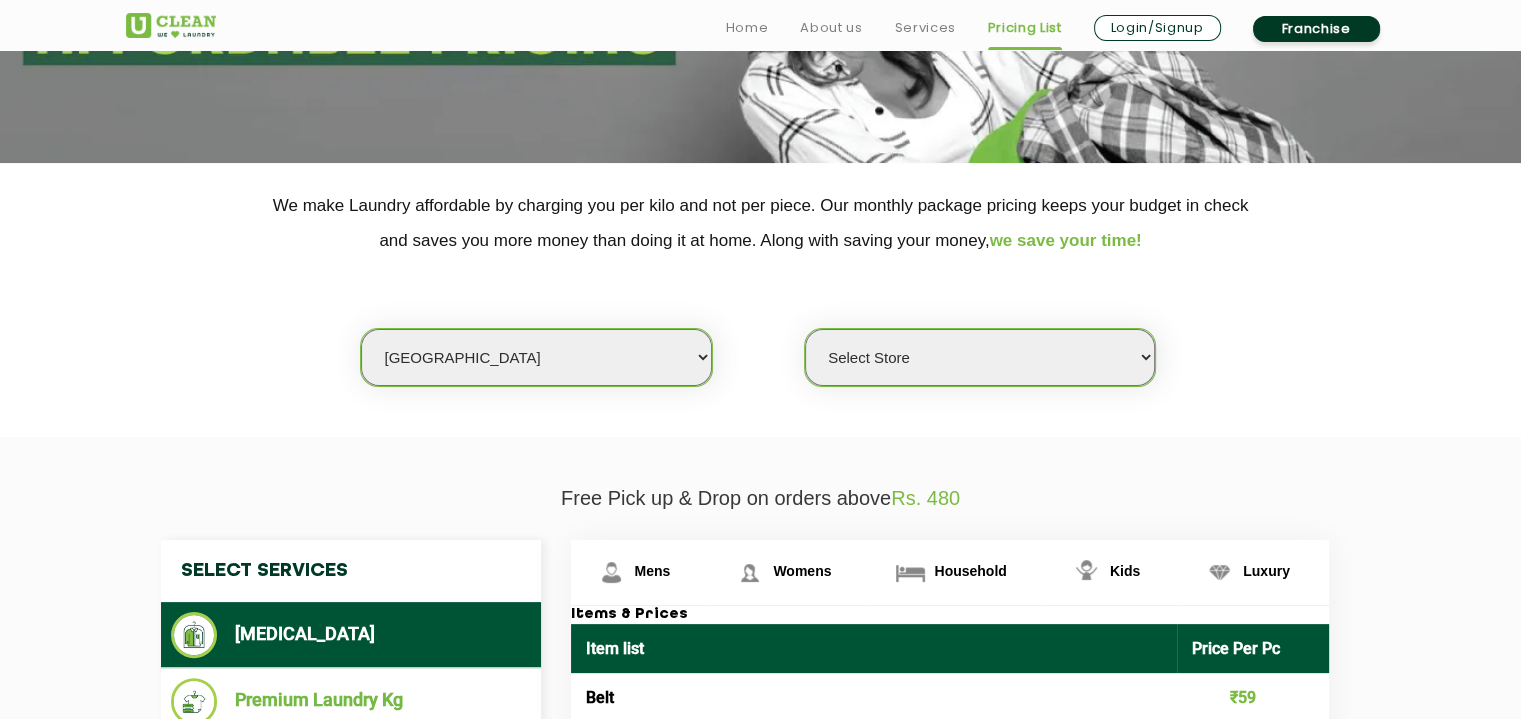 click on "Select Store [GEOGRAPHIC_DATA] [GEOGRAPHIC_DATA] [GEOGRAPHIC_DATA] [GEOGRAPHIC_DATA] [GEOGRAPHIC_DATA] [GEOGRAPHIC_DATA] [GEOGRAPHIC_DATA] [GEOGRAPHIC_DATA] [GEOGRAPHIC_DATA] [GEOGRAPHIC_DATA] [GEOGRAPHIC_DATA] [GEOGRAPHIC_DATA] [GEOGRAPHIC_DATA] [GEOGRAPHIC_DATA] [GEOGRAPHIC_DATA] [GEOGRAPHIC_DATA] [GEOGRAPHIC_DATA] [GEOGRAPHIC_DATA] [GEOGRAPHIC_DATA] [GEOGRAPHIC_DATA] [GEOGRAPHIC_DATA] [GEOGRAPHIC_DATA] [GEOGRAPHIC_DATA] CENTRUSMALL [GEOGRAPHIC_DATA] Southern Bypass [GEOGRAPHIC_DATA] [GEOGRAPHIC_DATA] [GEOGRAPHIC_DATA] [PERSON_NAME] [GEOGRAPHIC_DATA] [GEOGRAPHIC_DATA] [GEOGRAPHIC_DATA] [GEOGRAPHIC_DATA] [GEOGRAPHIC_DATA] Joka [GEOGRAPHIC_DATA] [GEOGRAPHIC_DATA] [GEOGRAPHIC_DATA] Kasba UClean Area Action 1 [GEOGRAPHIC_DATA] [GEOGRAPHIC_DATA] [GEOGRAPHIC_DATA] More [GEOGRAPHIC_DATA]" at bounding box center [980, 357] 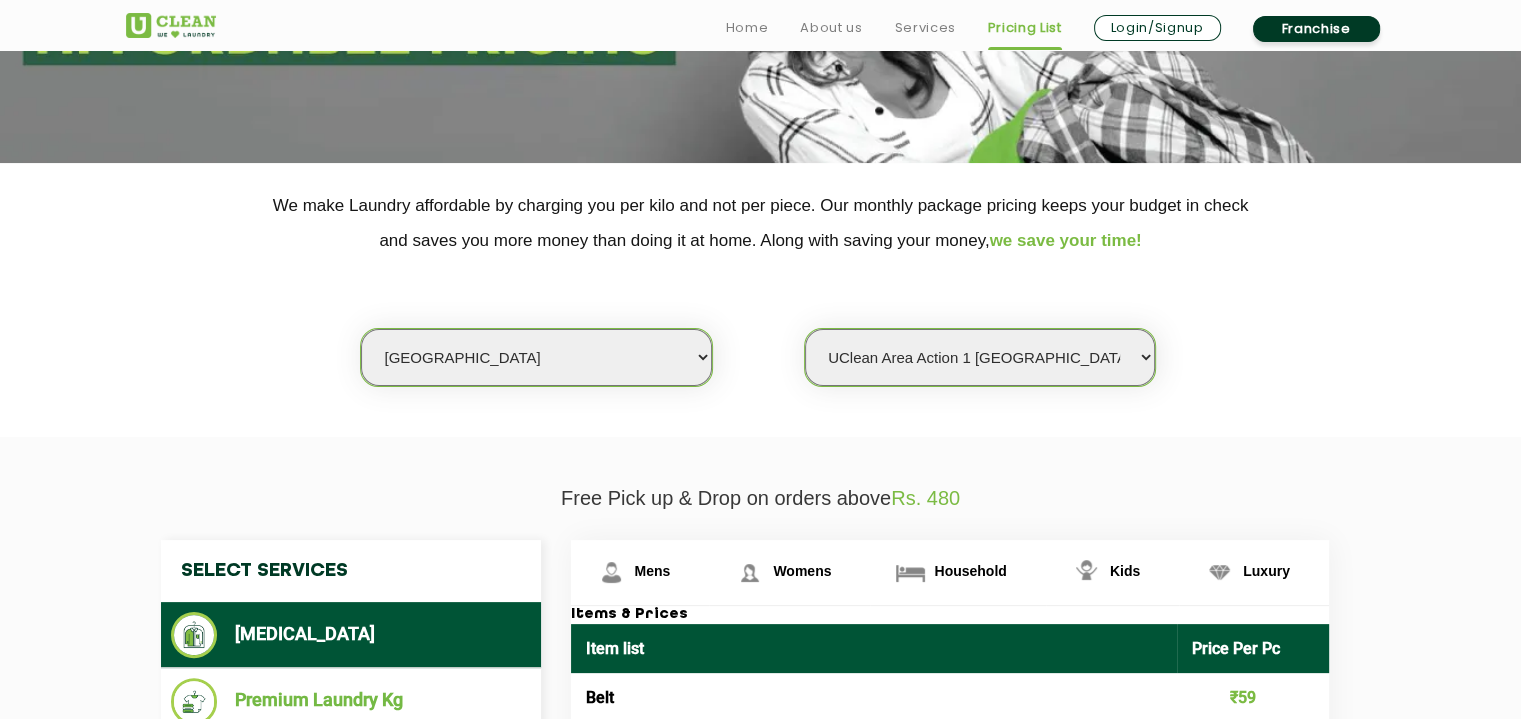 click on "Select Store [GEOGRAPHIC_DATA] [GEOGRAPHIC_DATA] [GEOGRAPHIC_DATA] [GEOGRAPHIC_DATA] [GEOGRAPHIC_DATA] [GEOGRAPHIC_DATA] [GEOGRAPHIC_DATA] [GEOGRAPHIC_DATA] [GEOGRAPHIC_DATA] [GEOGRAPHIC_DATA] [GEOGRAPHIC_DATA] [GEOGRAPHIC_DATA] [GEOGRAPHIC_DATA] [GEOGRAPHIC_DATA] [GEOGRAPHIC_DATA] [GEOGRAPHIC_DATA] [GEOGRAPHIC_DATA] [GEOGRAPHIC_DATA] [GEOGRAPHIC_DATA] [GEOGRAPHIC_DATA] [GEOGRAPHIC_DATA] [GEOGRAPHIC_DATA] [GEOGRAPHIC_DATA] CENTRUSMALL [GEOGRAPHIC_DATA] Southern Bypass [GEOGRAPHIC_DATA] [GEOGRAPHIC_DATA] [GEOGRAPHIC_DATA] [PERSON_NAME] [GEOGRAPHIC_DATA] [GEOGRAPHIC_DATA] [GEOGRAPHIC_DATA] [GEOGRAPHIC_DATA] [GEOGRAPHIC_DATA] Joka [GEOGRAPHIC_DATA] [GEOGRAPHIC_DATA] [GEOGRAPHIC_DATA] Kasba UClean Area Action 1 [GEOGRAPHIC_DATA] [GEOGRAPHIC_DATA] [GEOGRAPHIC_DATA] More [GEOGRAPHIC_DATA]" at bounding box center (980, 357) 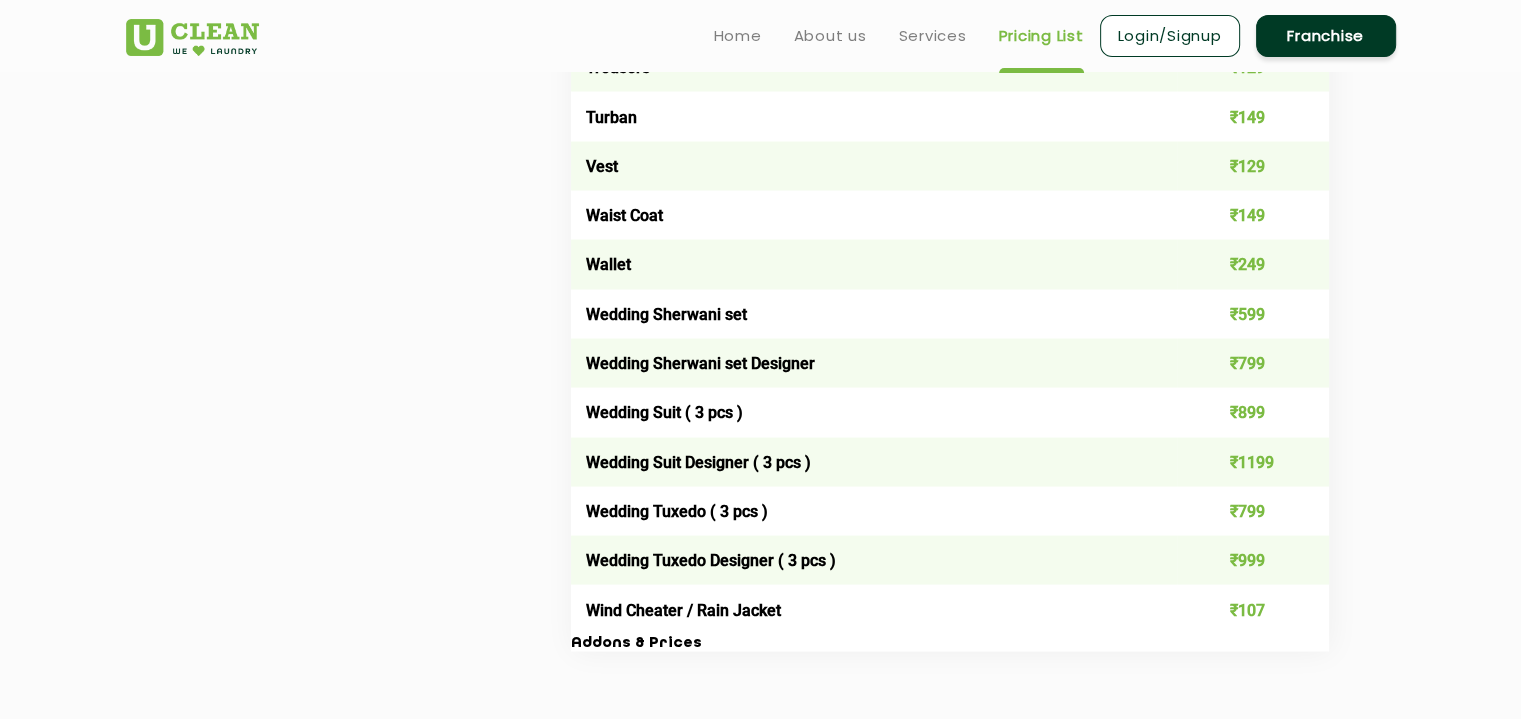 scroll, scrollTop: 3832, scrollLeft: 0, axis: vertical 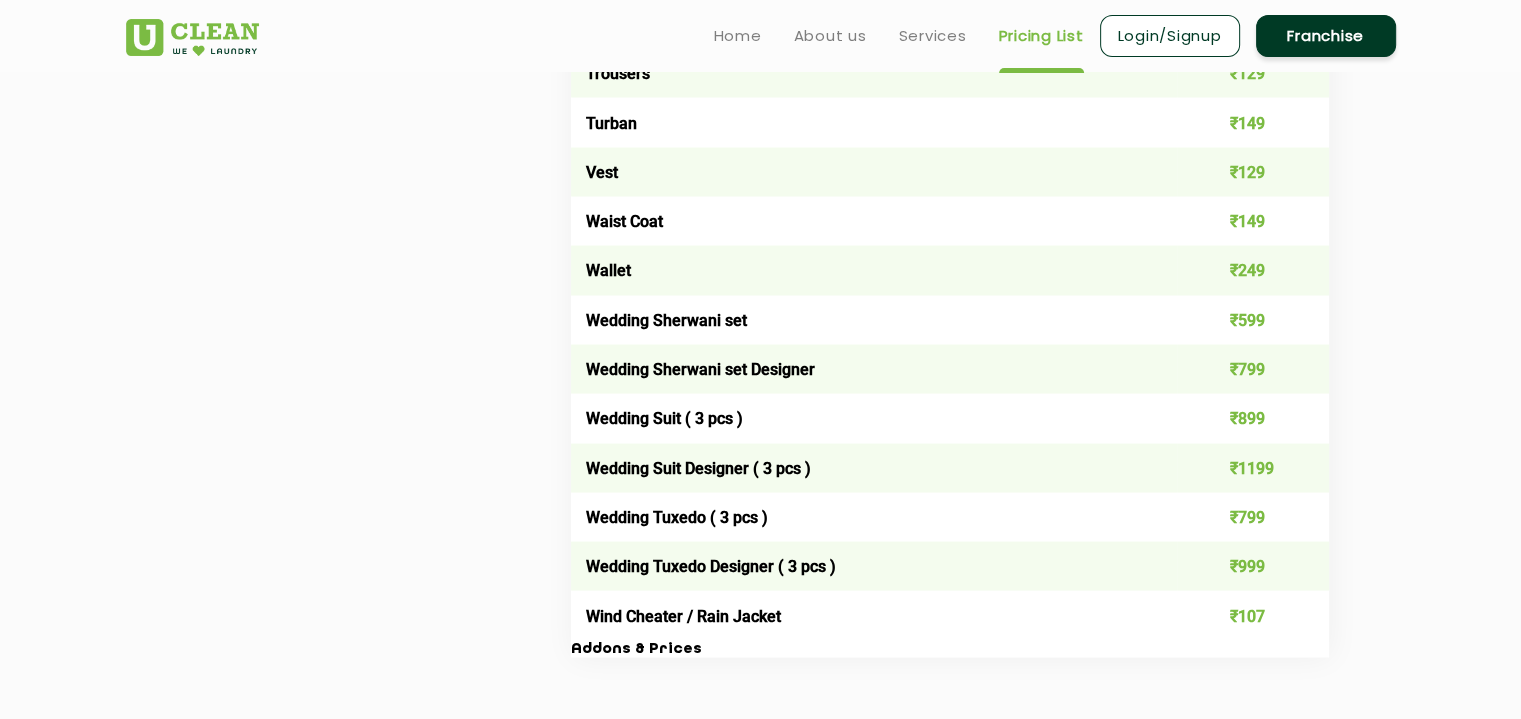 click on "Addons & Prices" at bounding box center [950, 650] 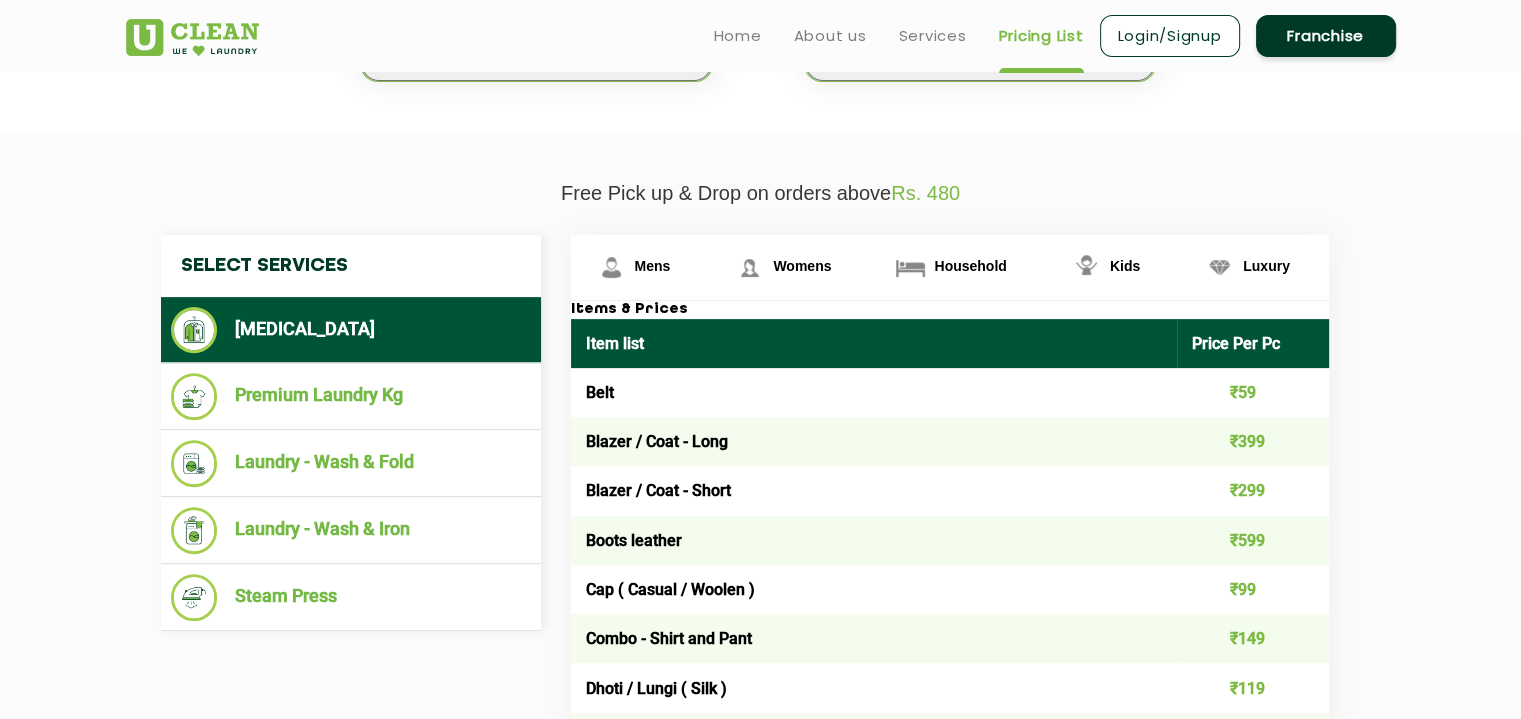 scroll, scrollTop: 556, scrollLeft: 0, axis: vertical 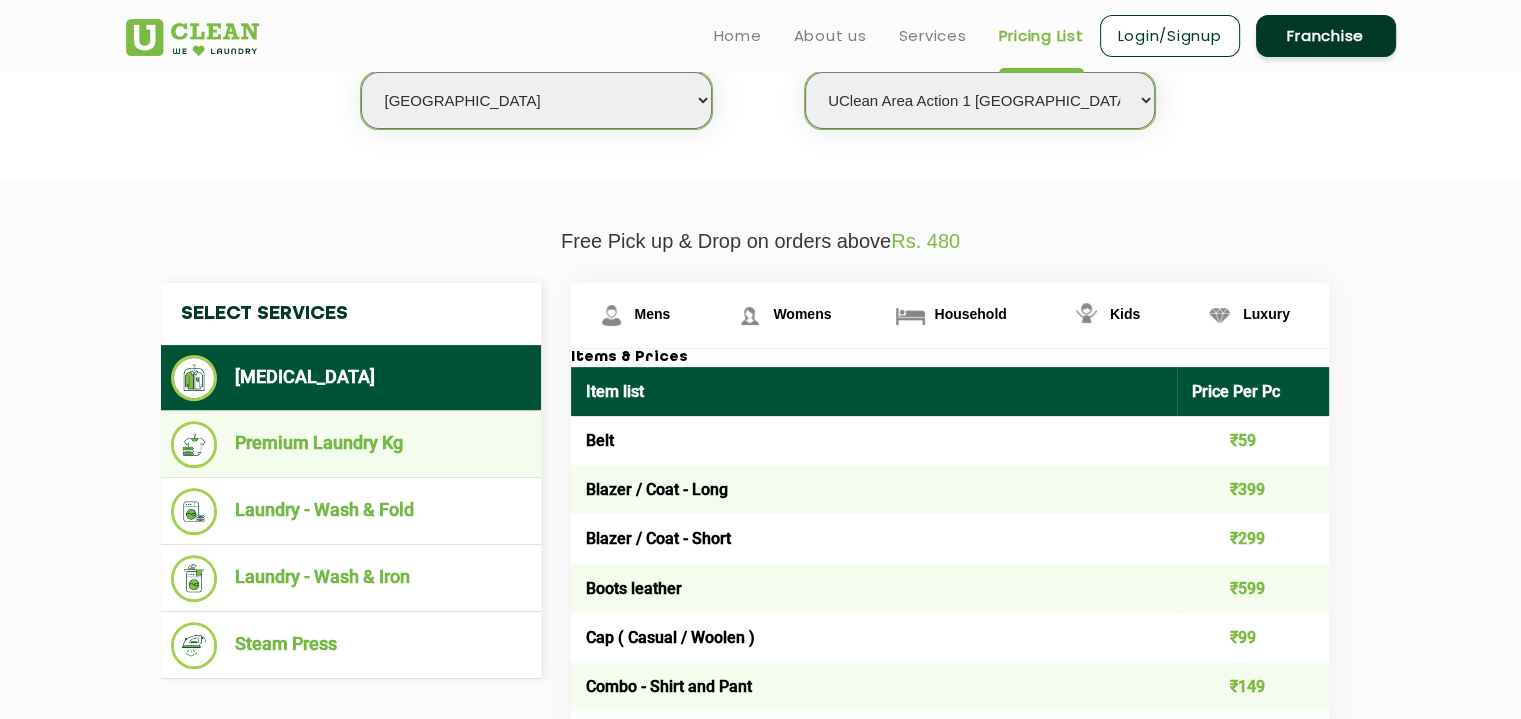 click on "Premium Laundry Kg" at bounding box center [351, 444] 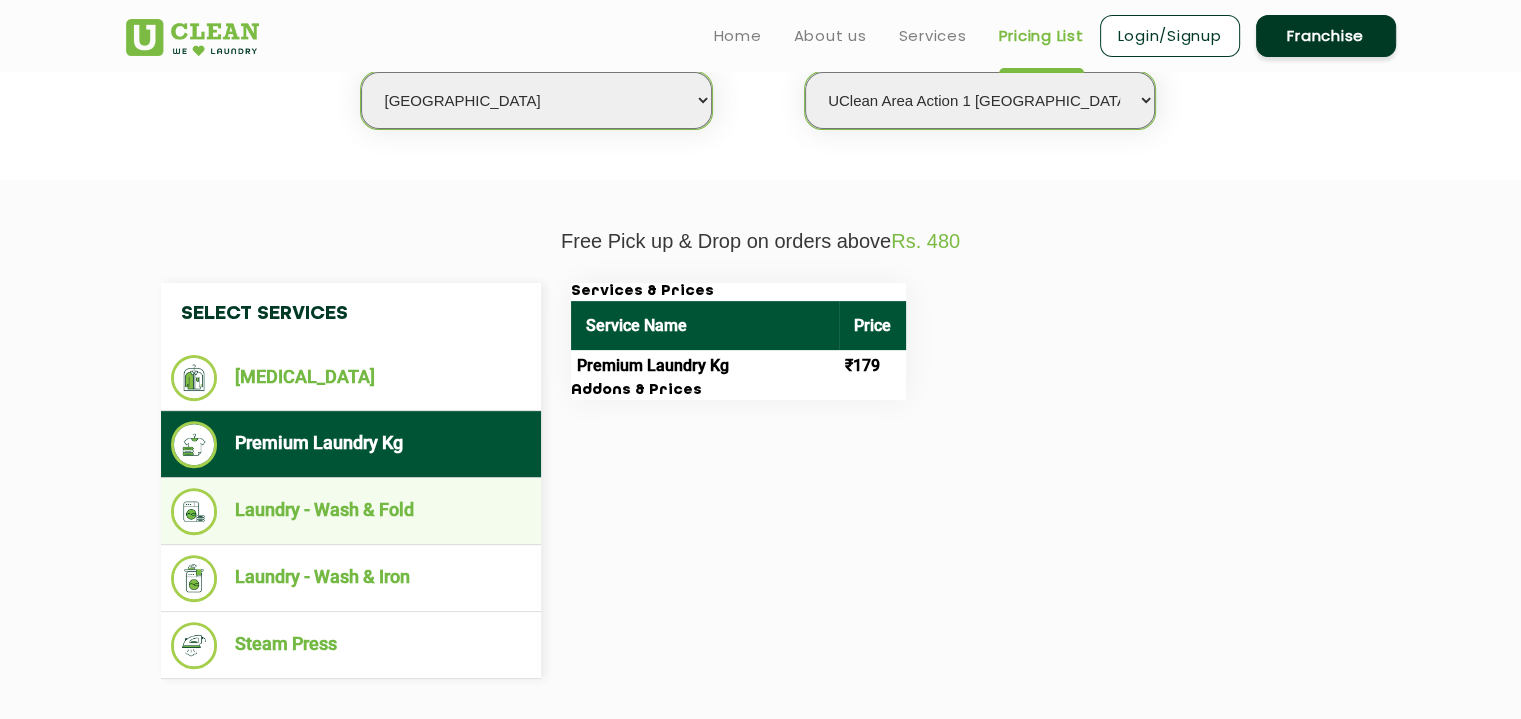 click on "Laundry - Wash & Fold" at bounding box center (351, 511) 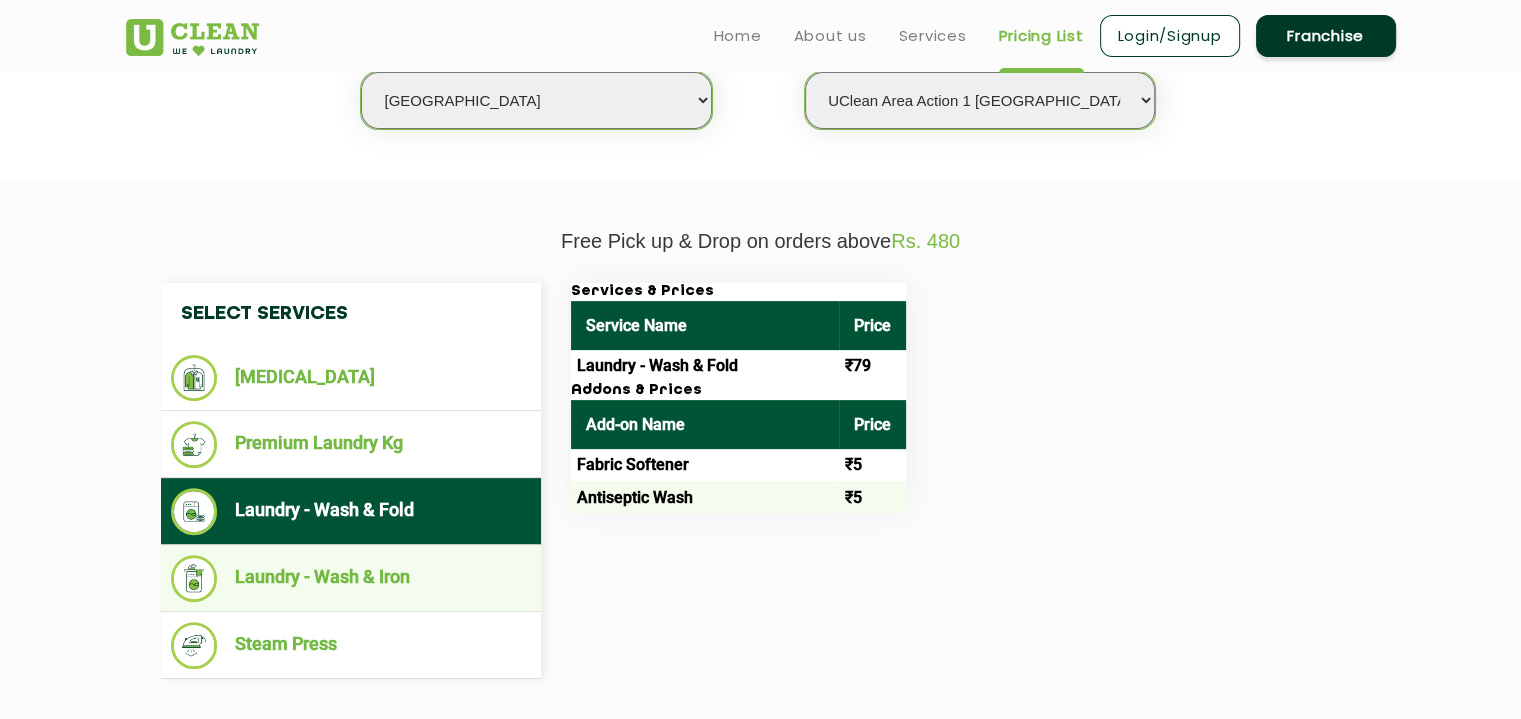 click on "Laundry - Wash & Iron" at bounding box center (351, 578) 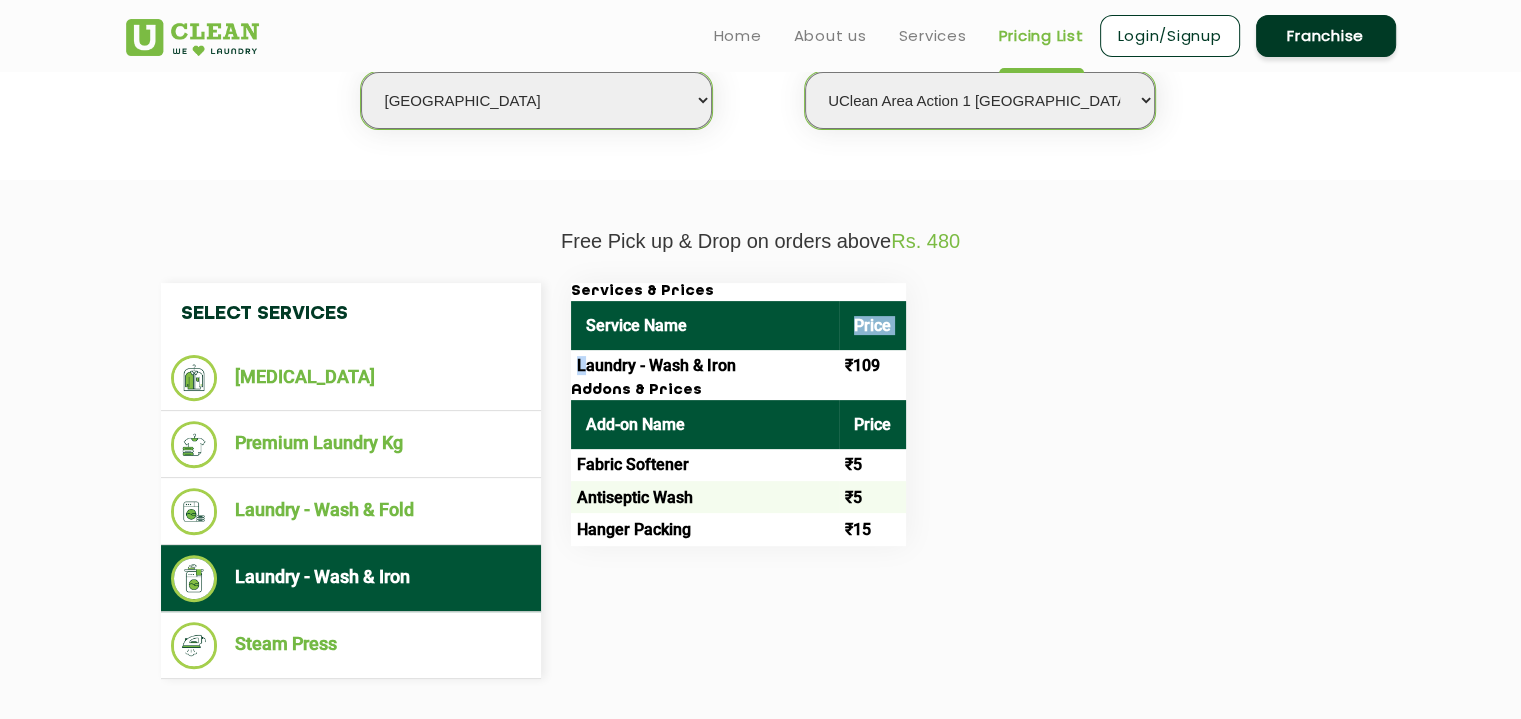 drag, startPoint x: 586, startPoint y: 360, endPoint x: 761, endPoint y: 343, distance: 175.82378 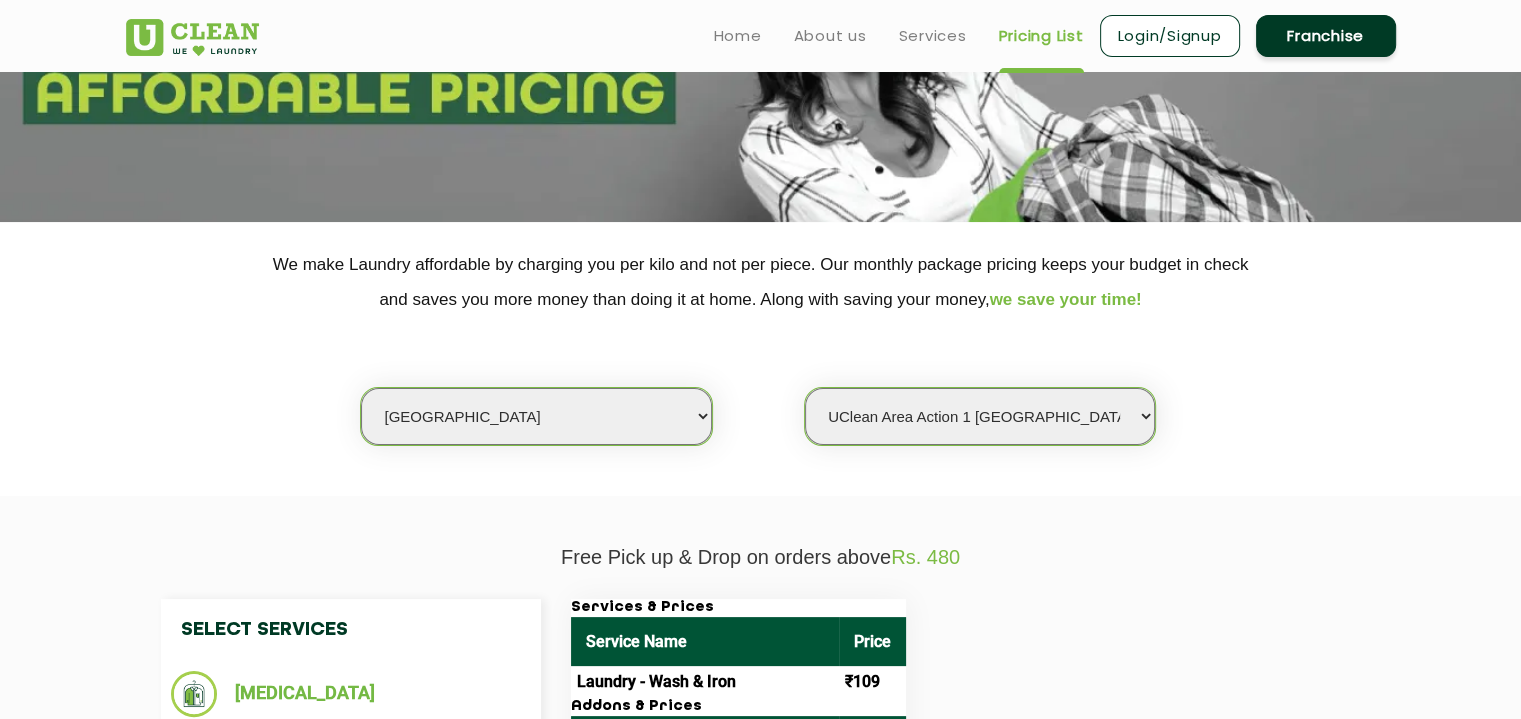 scroll, scrollTop: 0, scrollLeft: 0, axis: both 